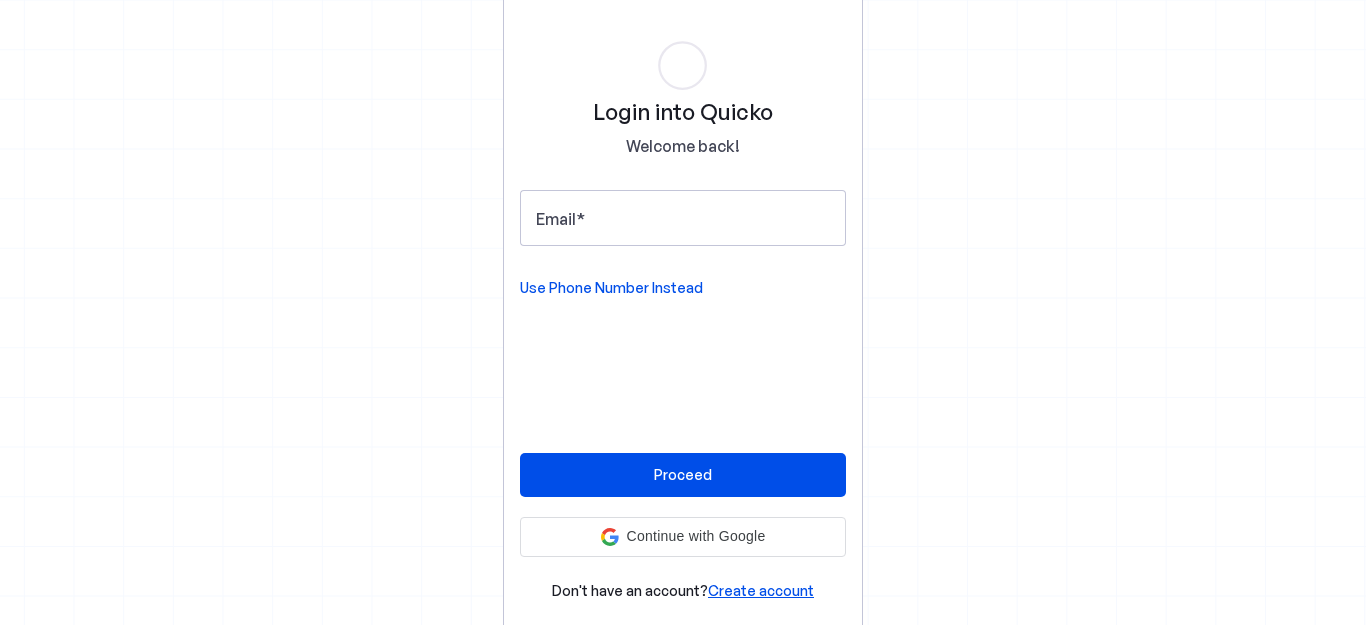 scroll, scrollTop: 0, scrollLeft: 0, axis: both 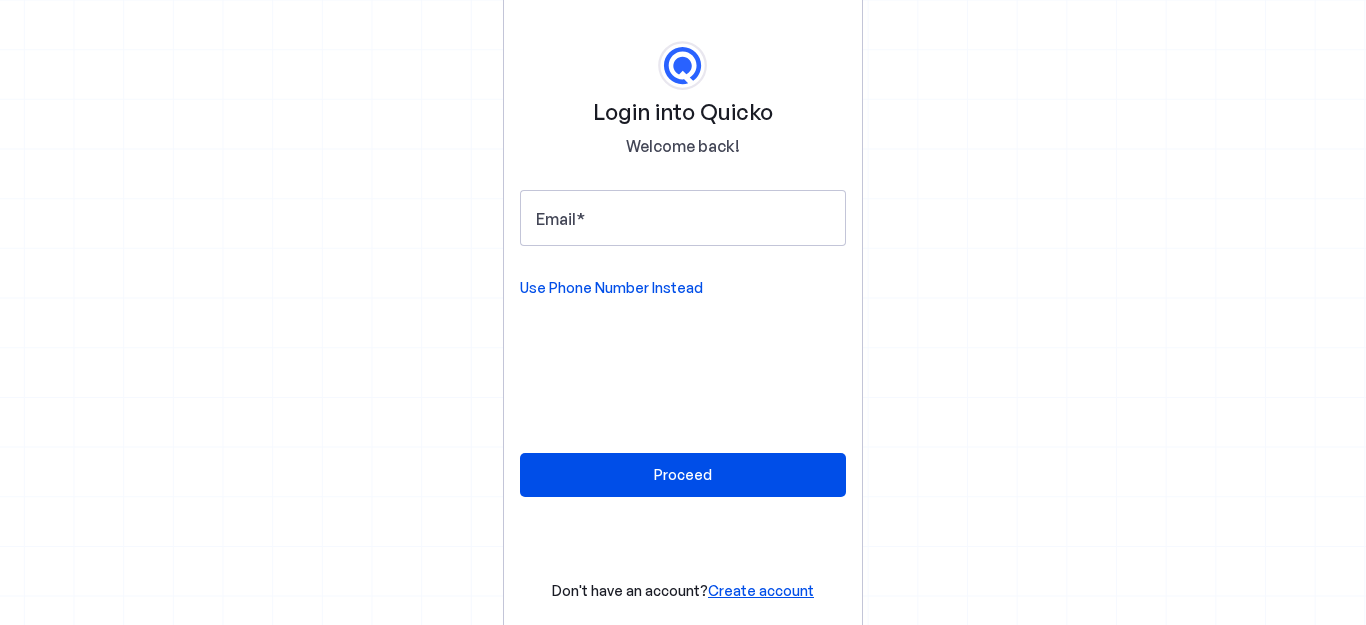 click on "Email" at bounding box center (683, 218) 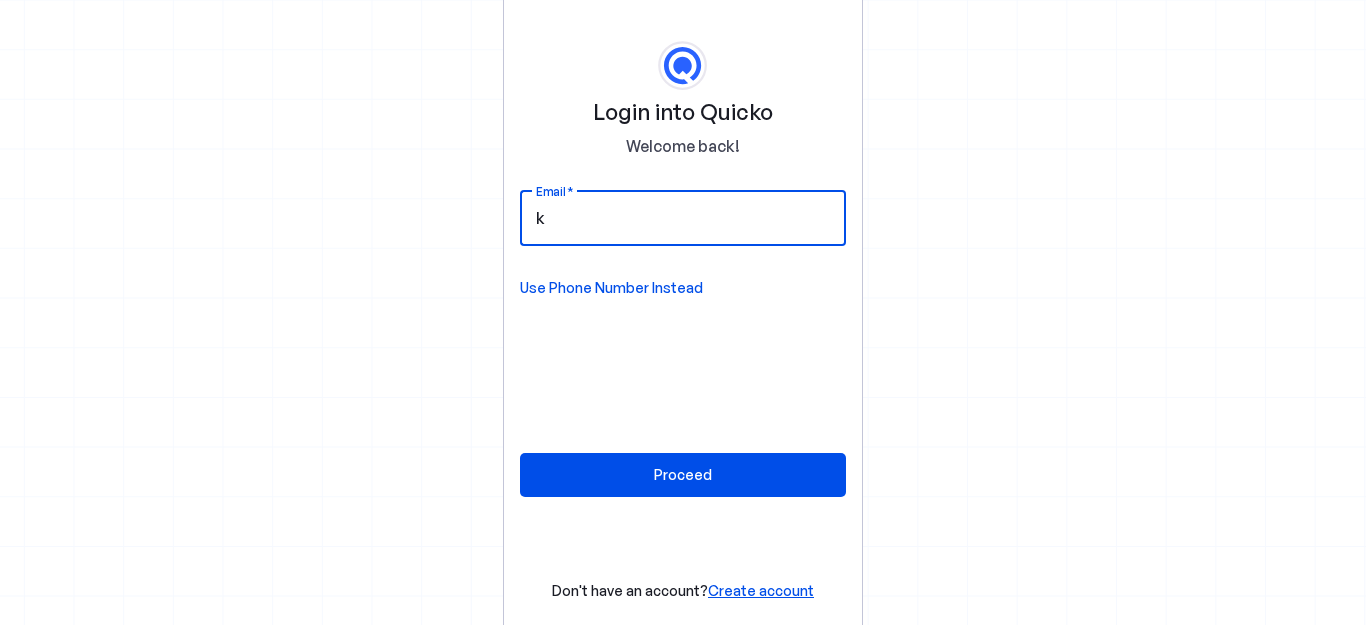 drag, startPoint x: 643, startPoint y: 206, endPoint x: 475, endPoint y: 235, distance: 170.4846 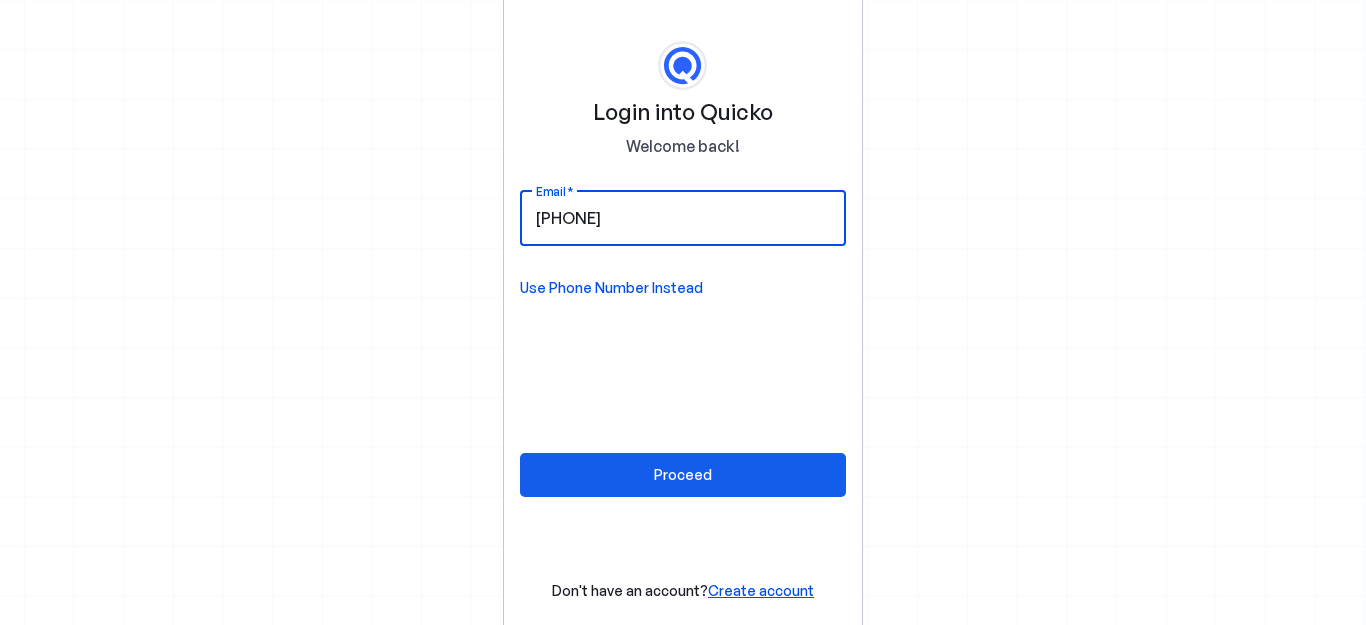 type on "9123289482" 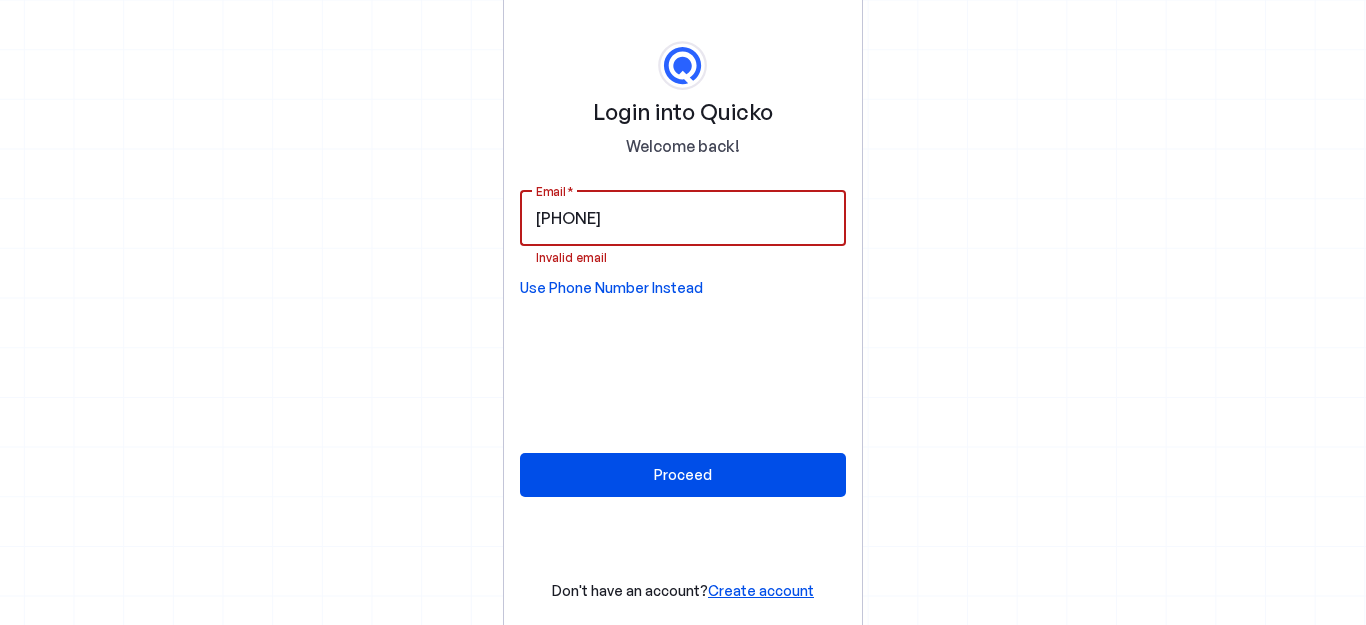 drag, startPoint x: 673, startPoint y: 212, endPoint x: 638, endPoint y: 270, distance: 67.74216 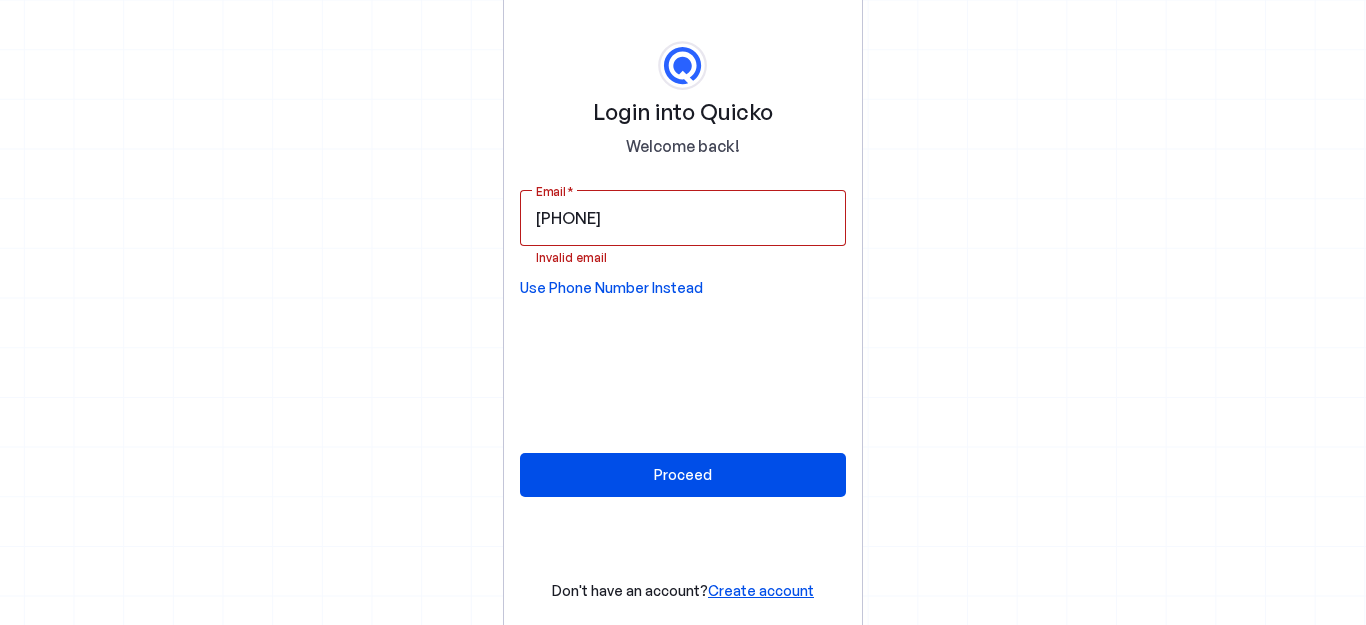click on "Use Phone Number Instead" at bounding box center [611, 288] 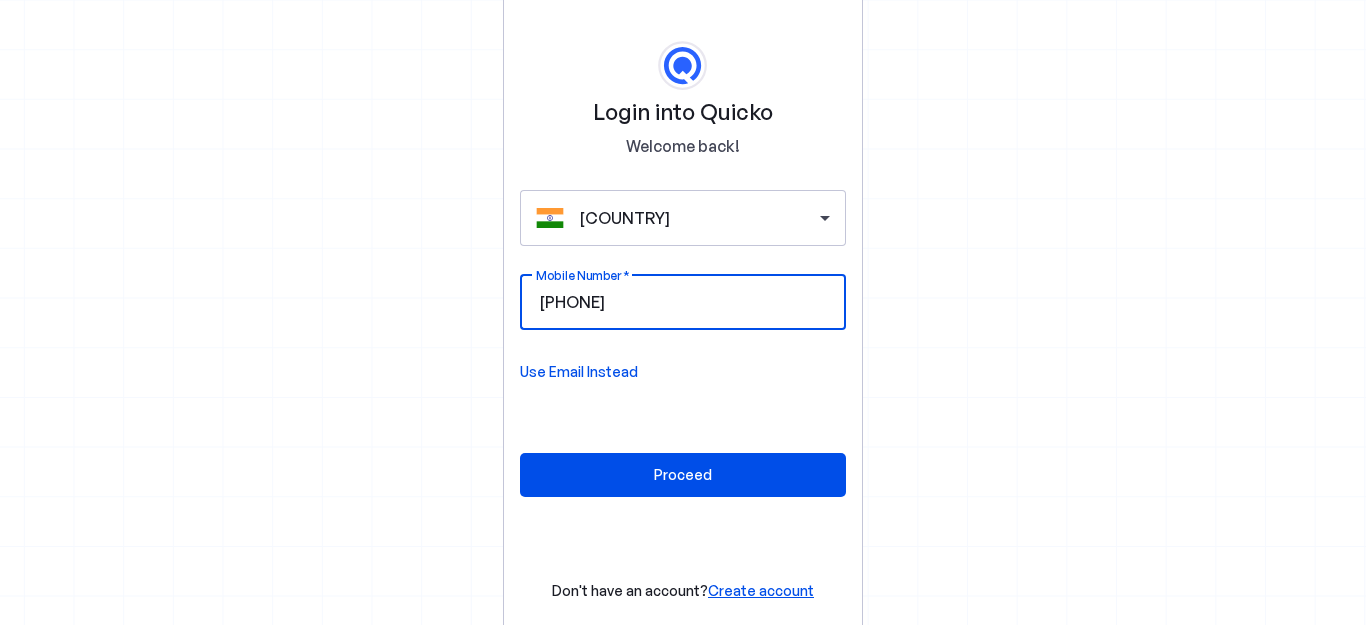 click on "Mobile Number" at bounding box center (719, 302) 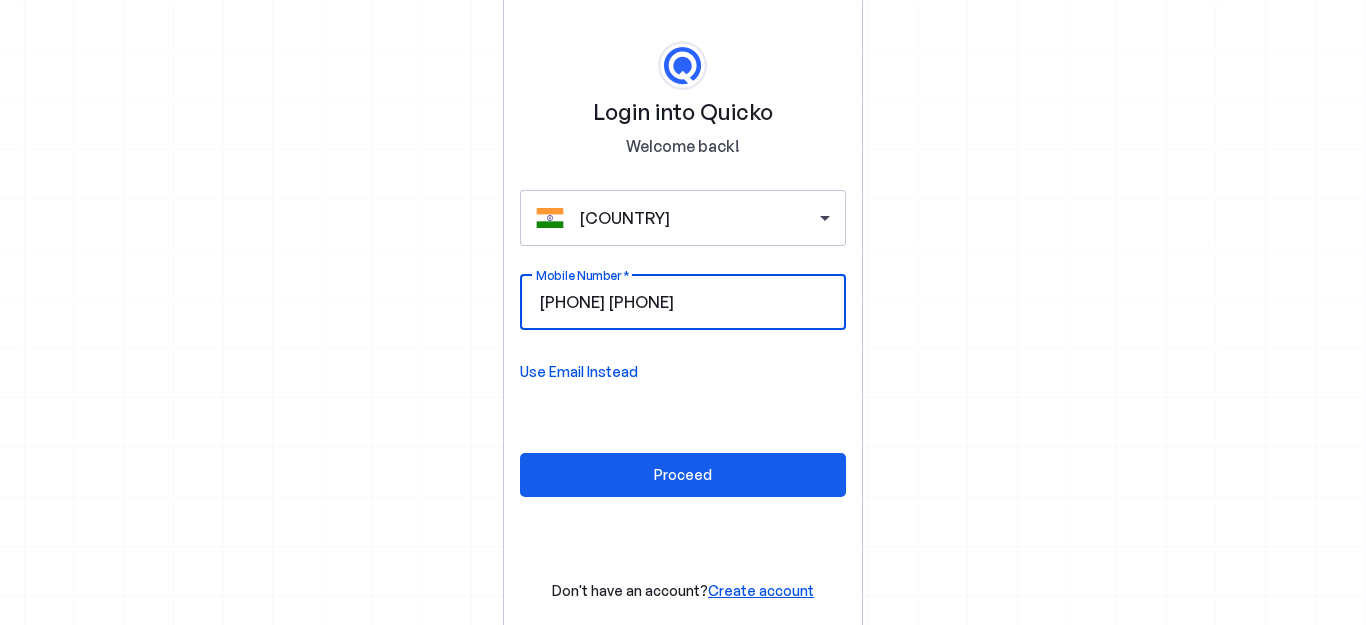 type on "9123289482" 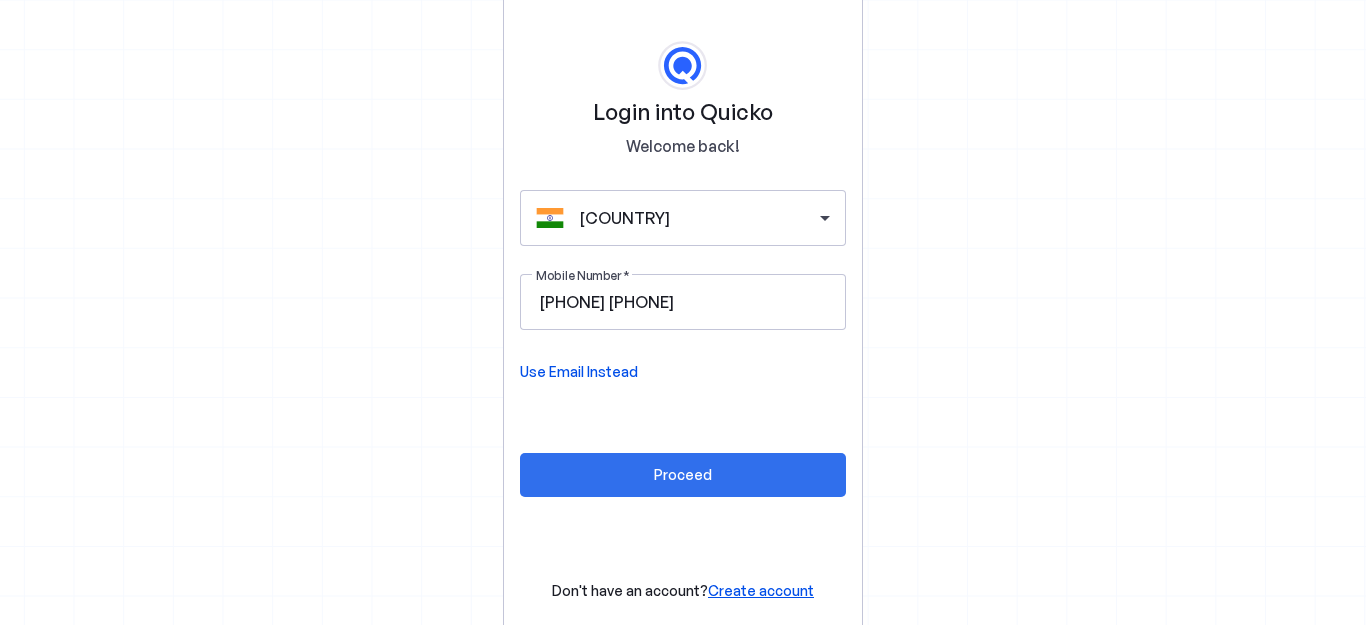 click on "Proceed" at bounding box center [683, 474] 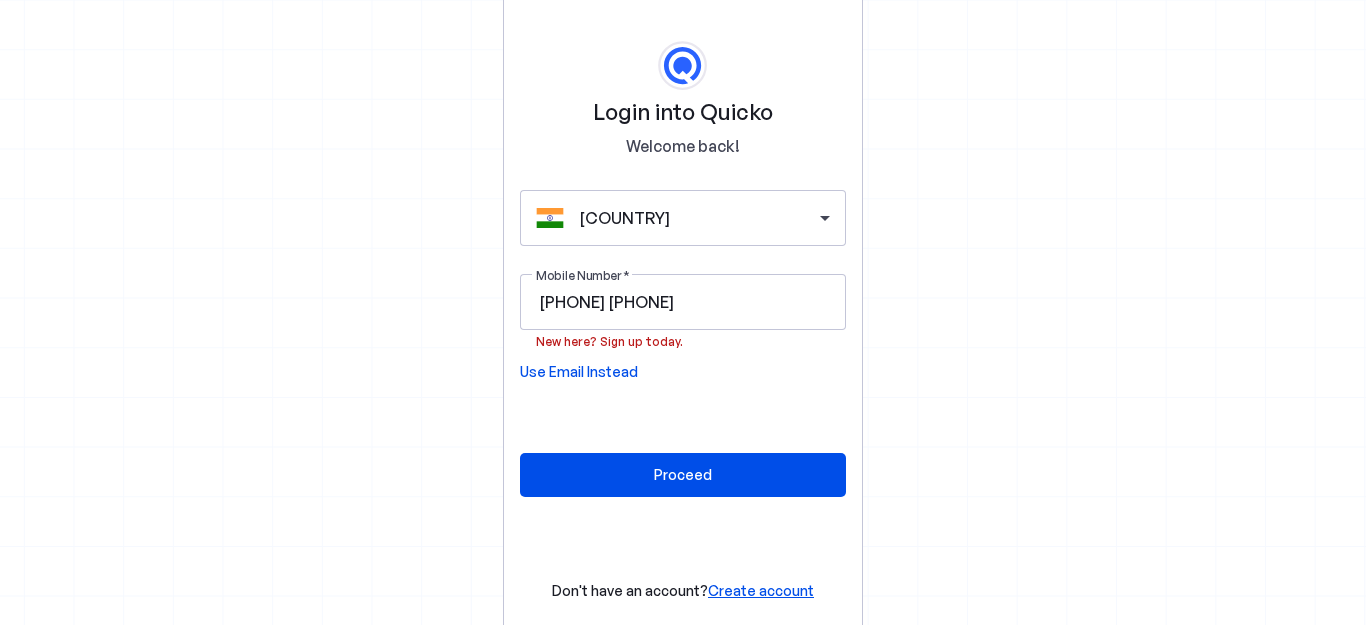 click on "Use Email Instead" at bounding box center [579, 372] 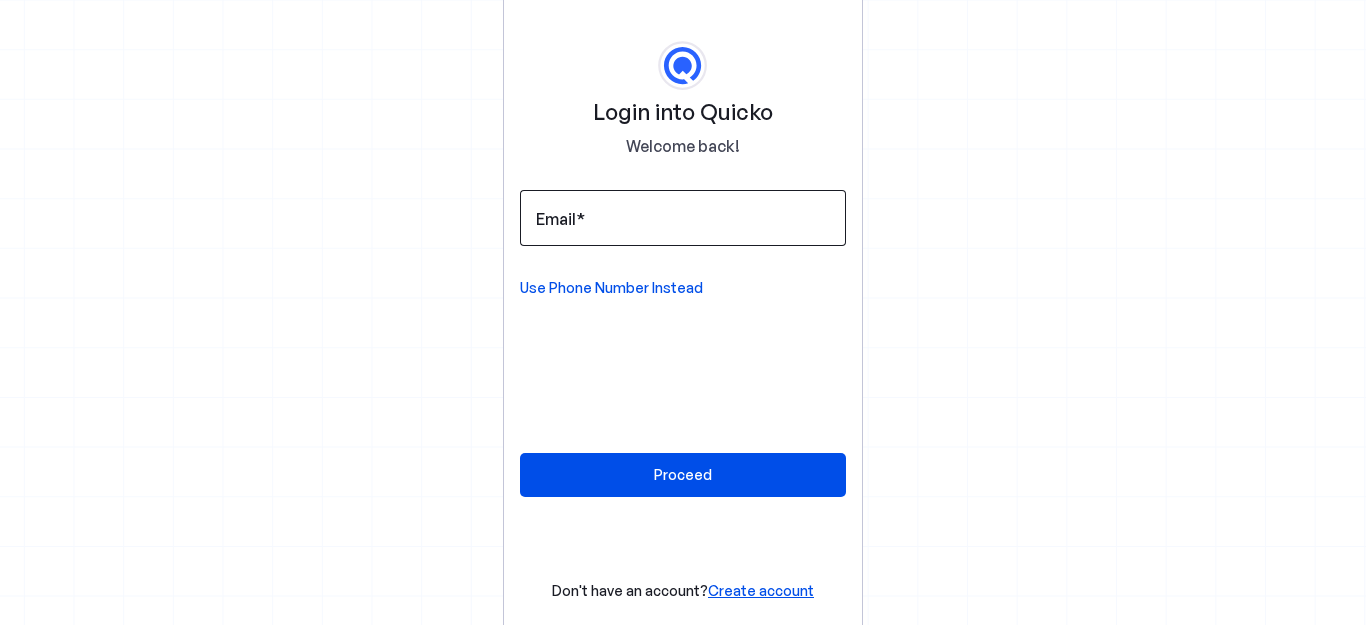 click on "Email" at bounding box center (683, 218) 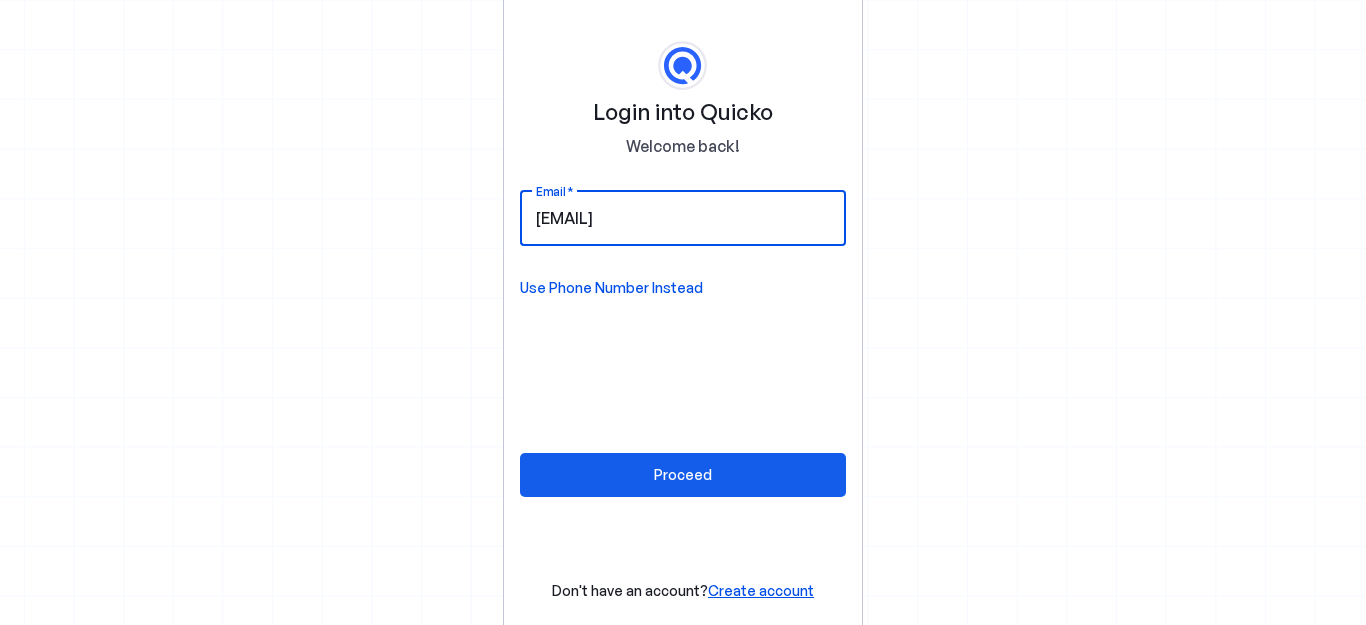 type on "ksunilshs42@gmail.com" 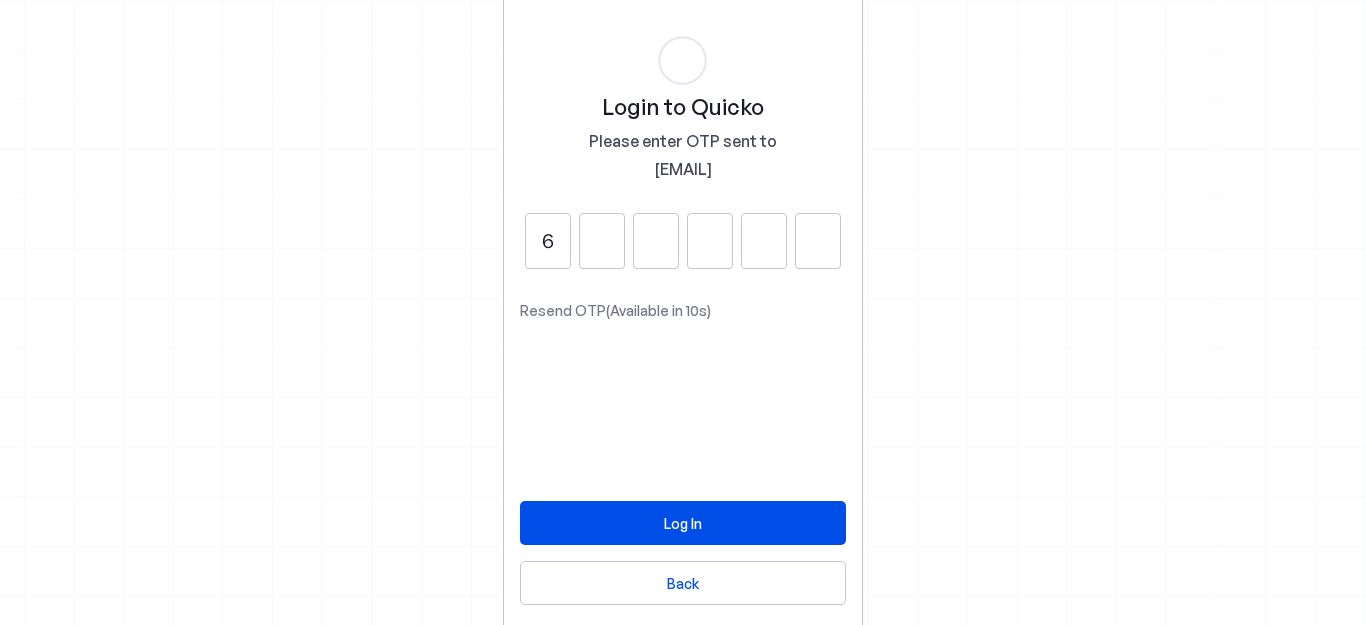 type on "6" 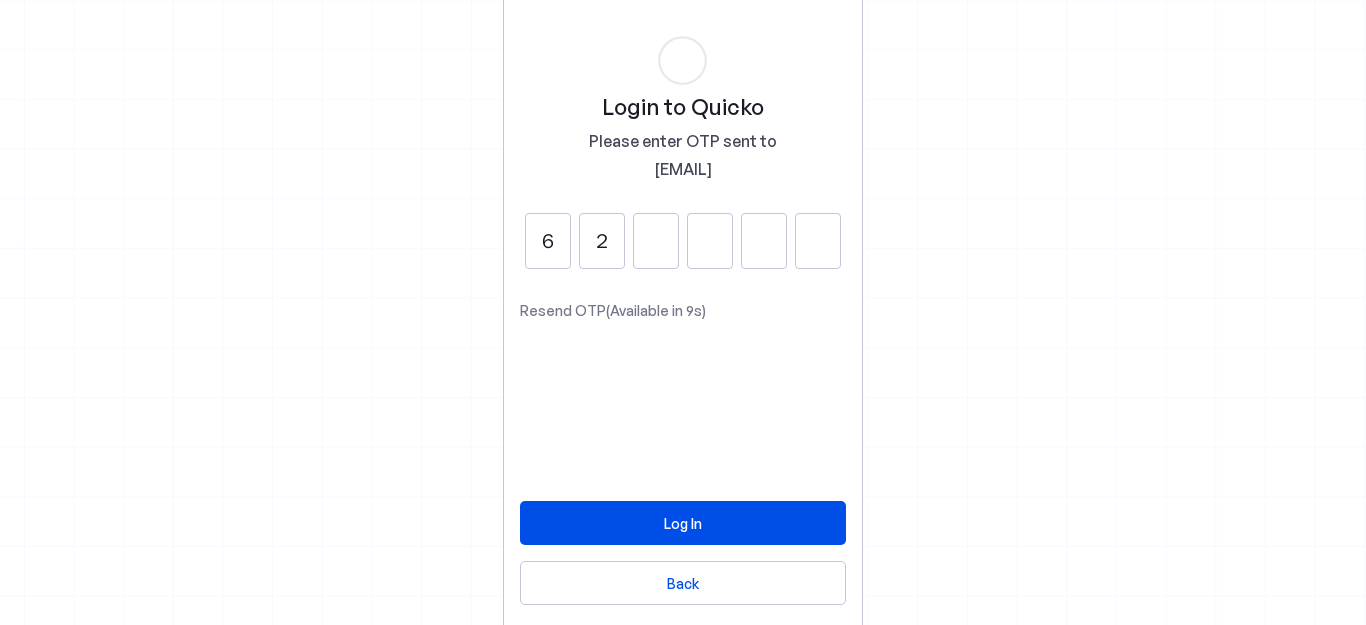 type on "2" 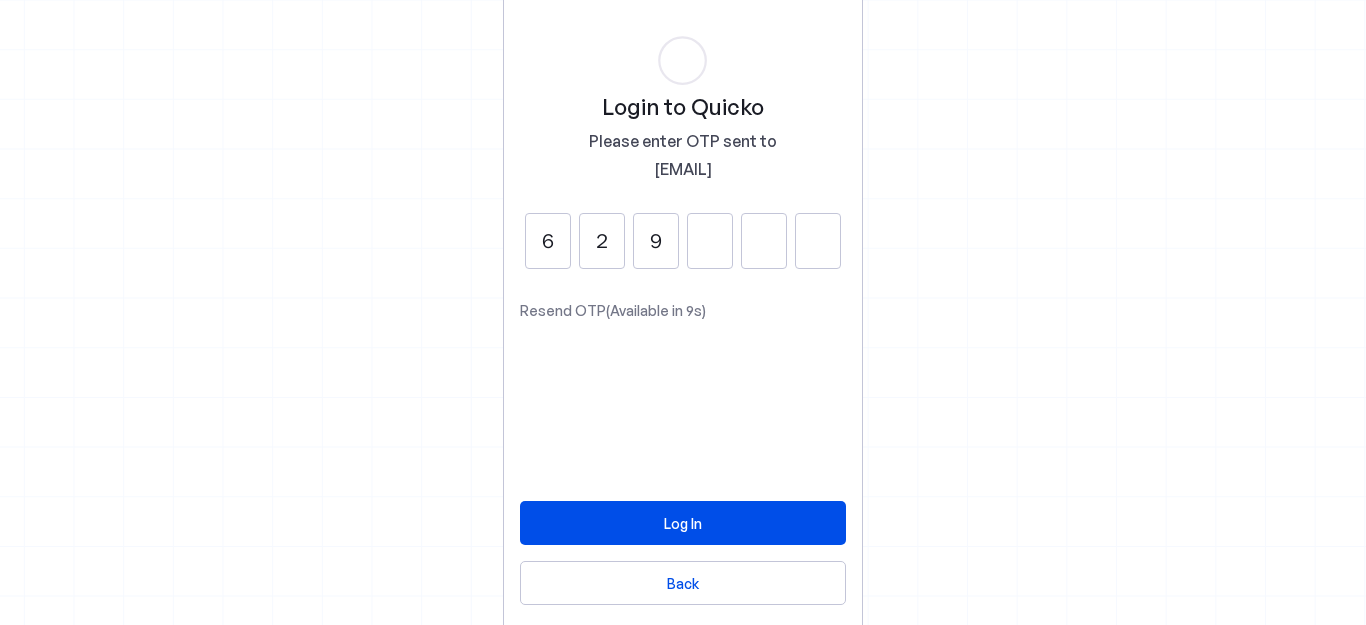 type on "9" 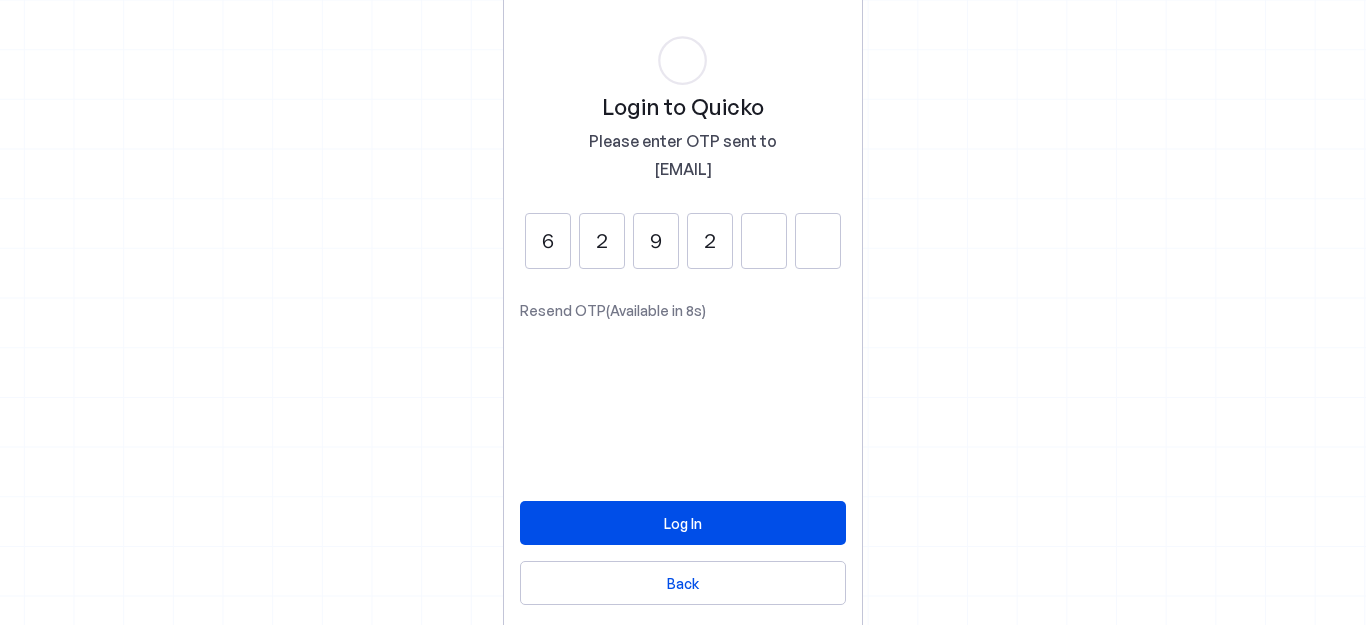 type on "2" 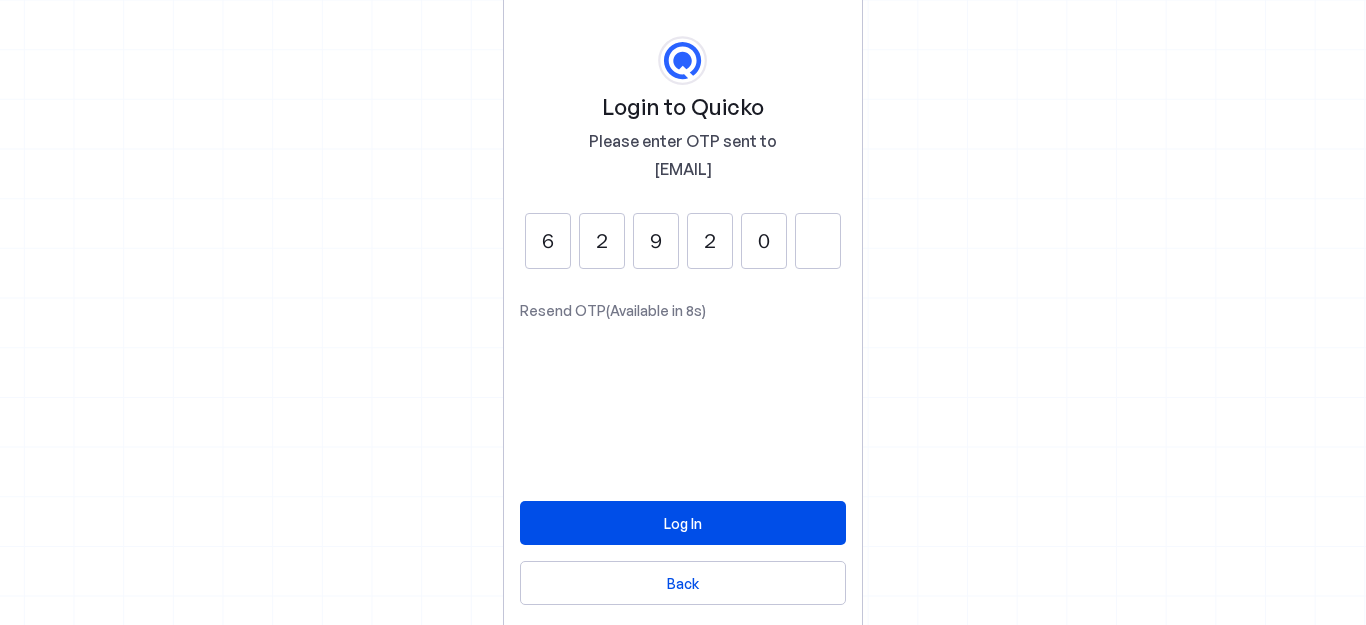 type on "0" 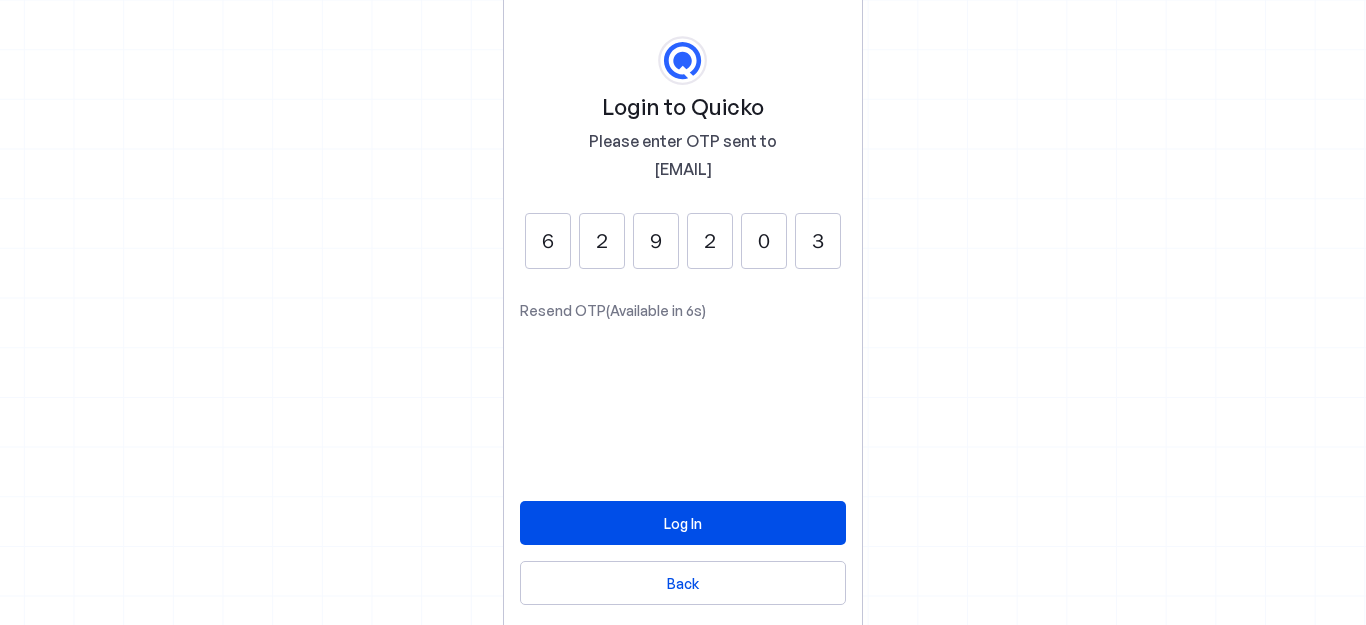 type on "3" 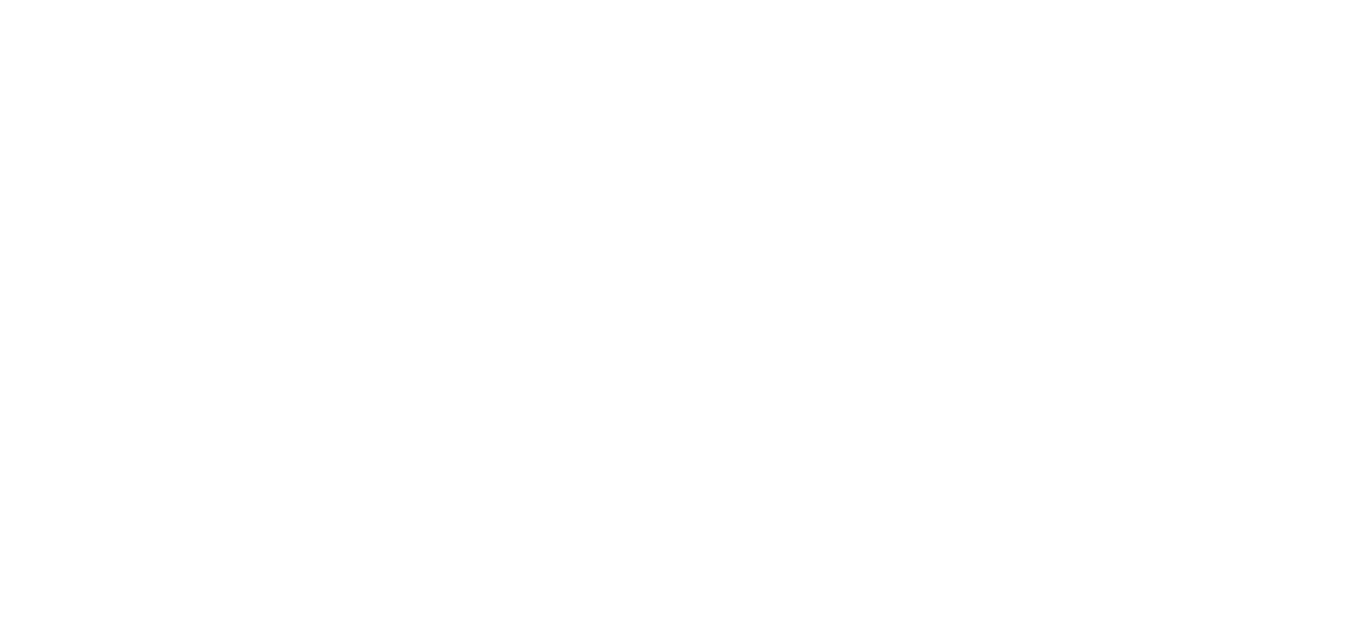 scroll, scrollTop: 0, scrollLeft: 0, axis: both 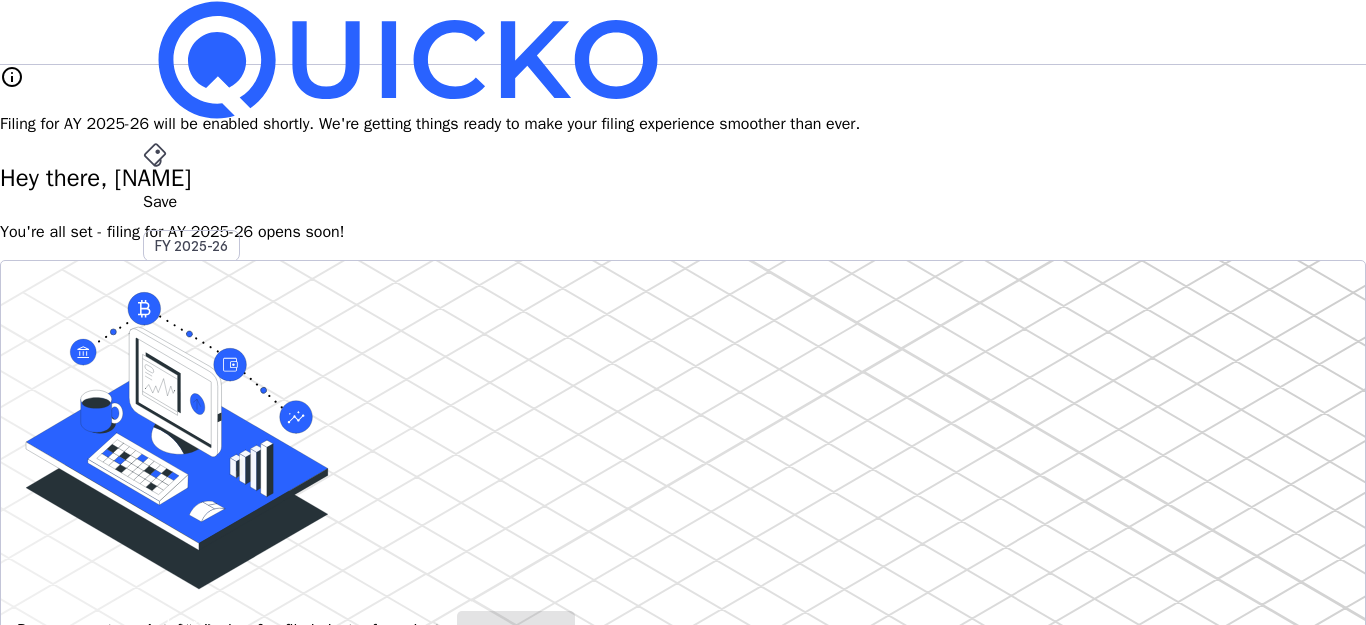 click on "File AY 2025-26" at bounding box center (683, 202) 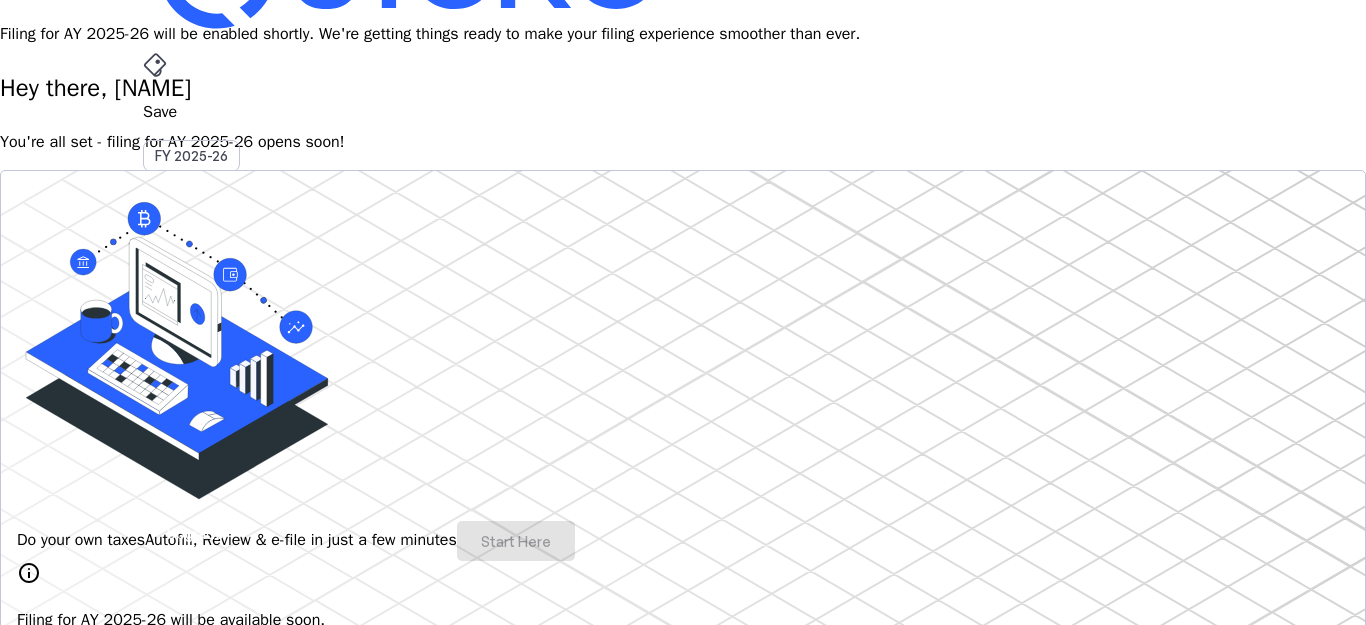 scroll, scrollTop: 200, scrollLeft: 0, axis: vertical 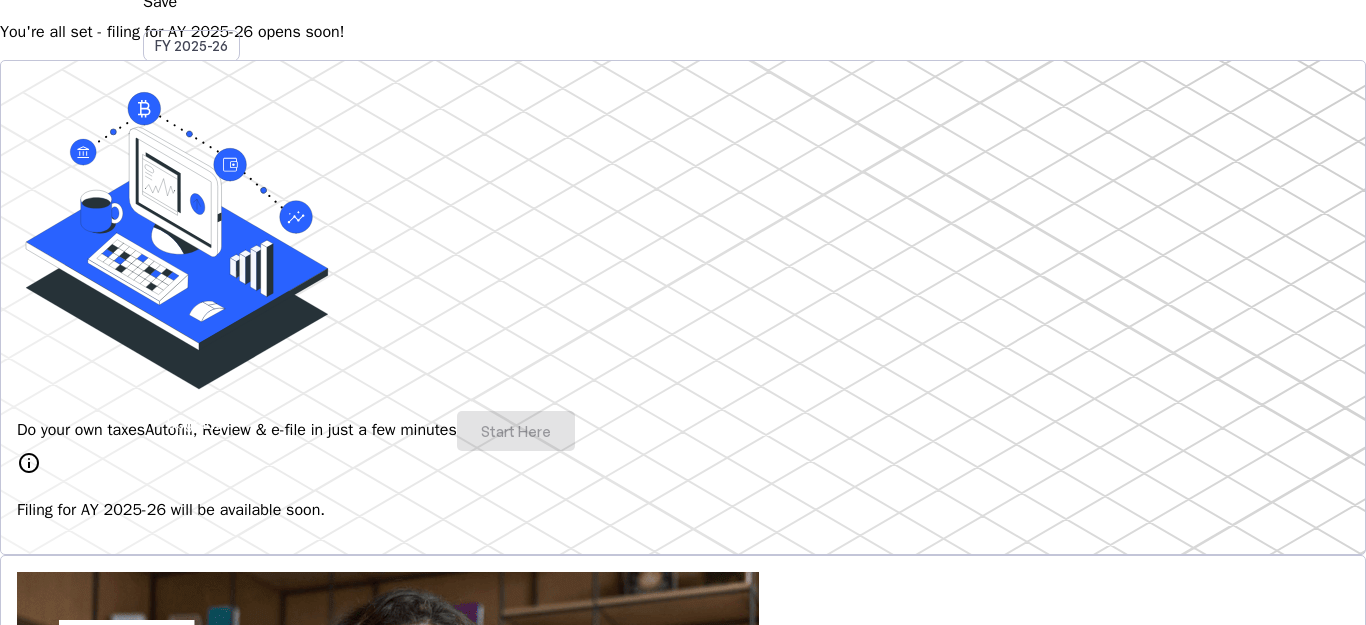 click on "Do your own taxes   Autofill, Review & e-file in just a few minutes   Start Here" at bounding box center (683, 431) 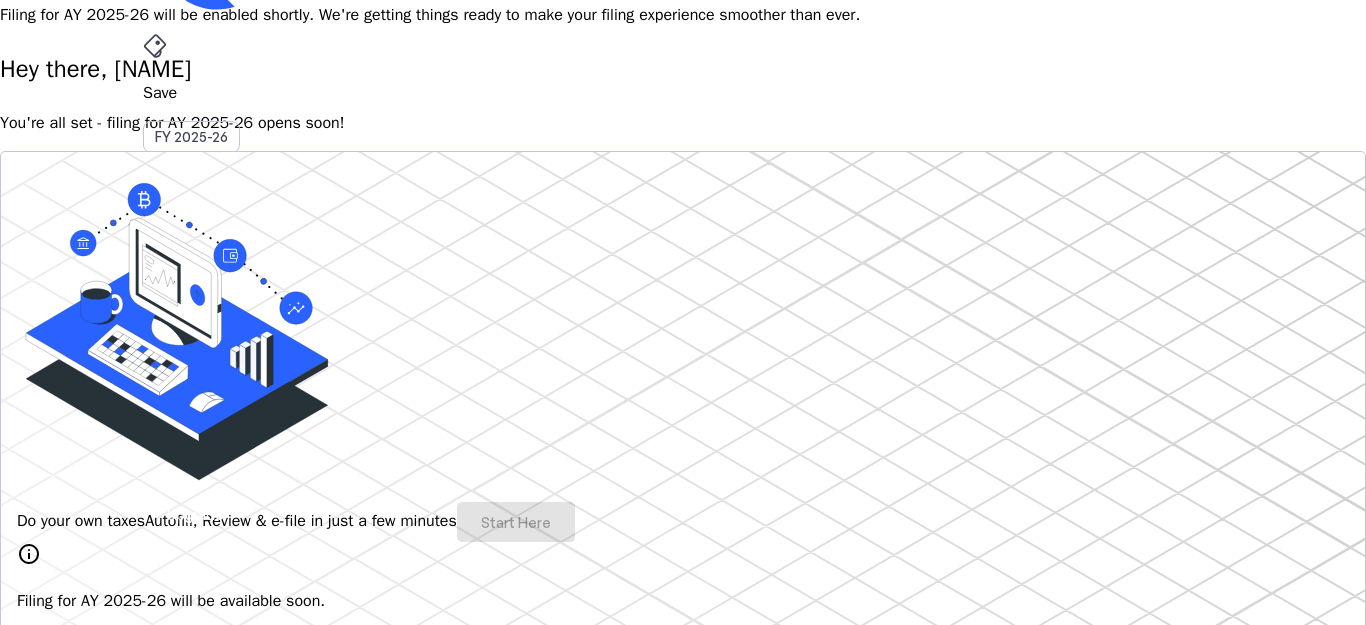 scroll, scrollTop: 0, scrollLeft: 0, axis: both 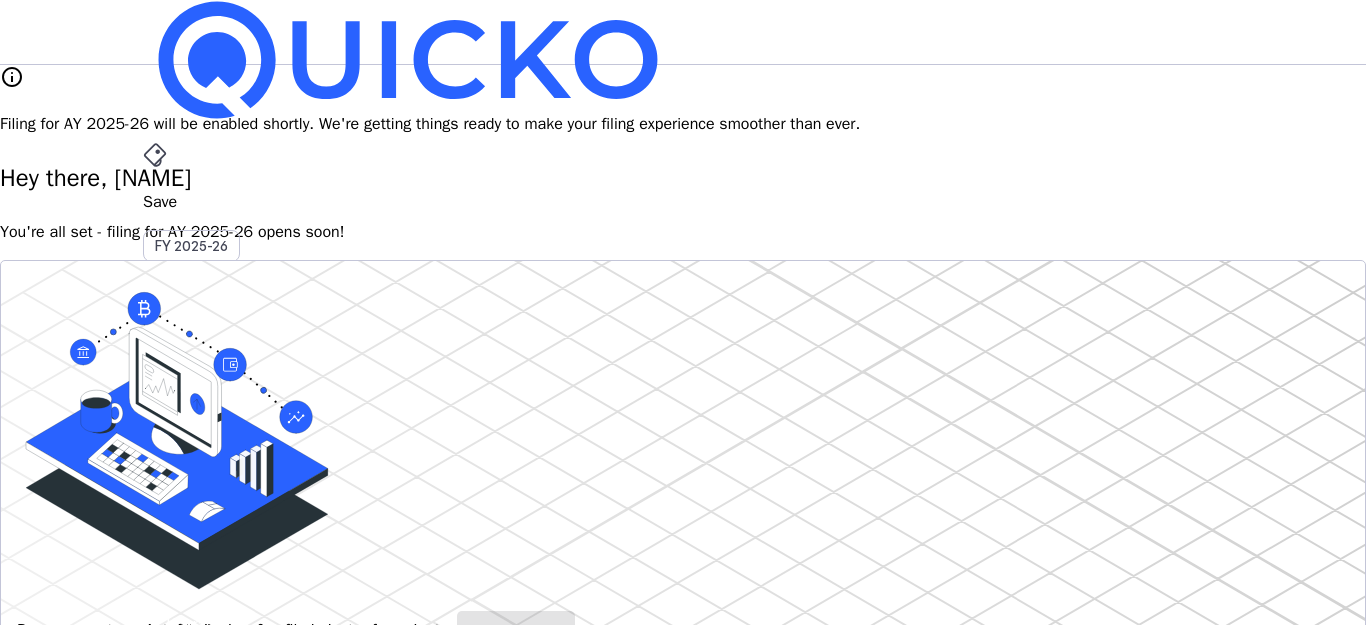 click on "File" at bounding box center [683, 408] 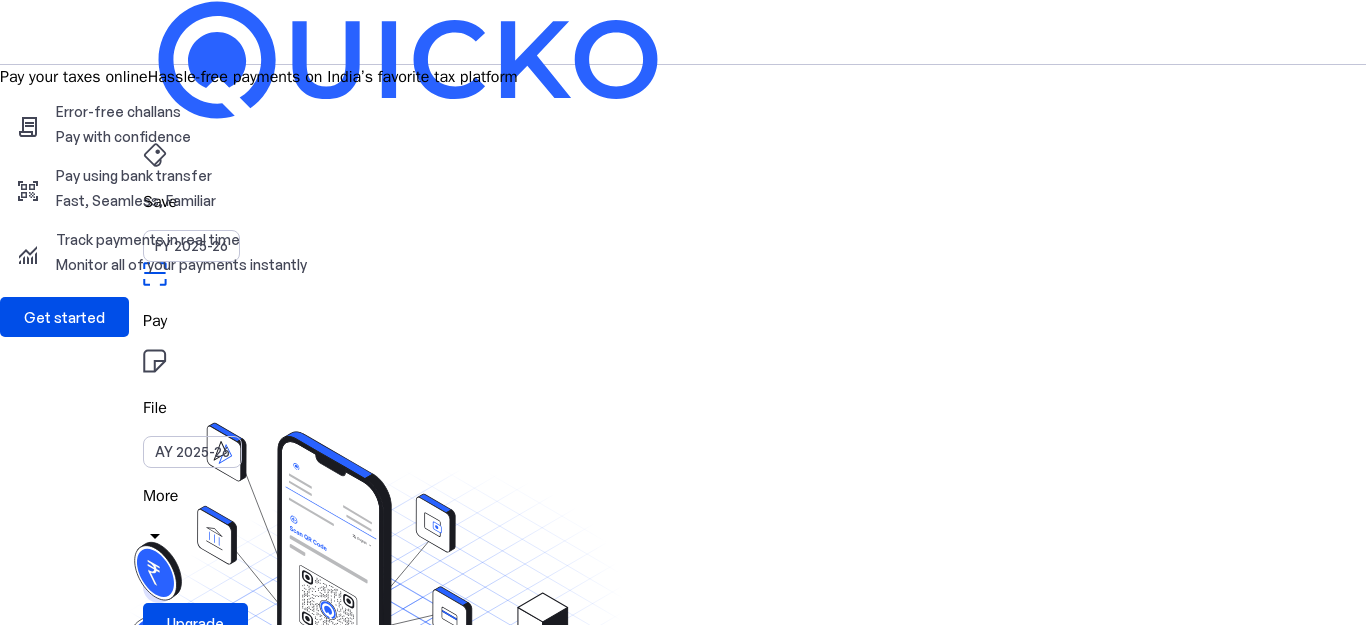 click on "Pay your taxes online  Hassle-free payments on India’s favorite tax platform  contract Error-free challans Pay with confidence qr_code_scanner Pay using bank transfer Fast, Seamless, Familiar monitoring Track payments in real time Monitor all of your payments instantly  Get started   Pay Onboarding" at bounding box center [683, 497] 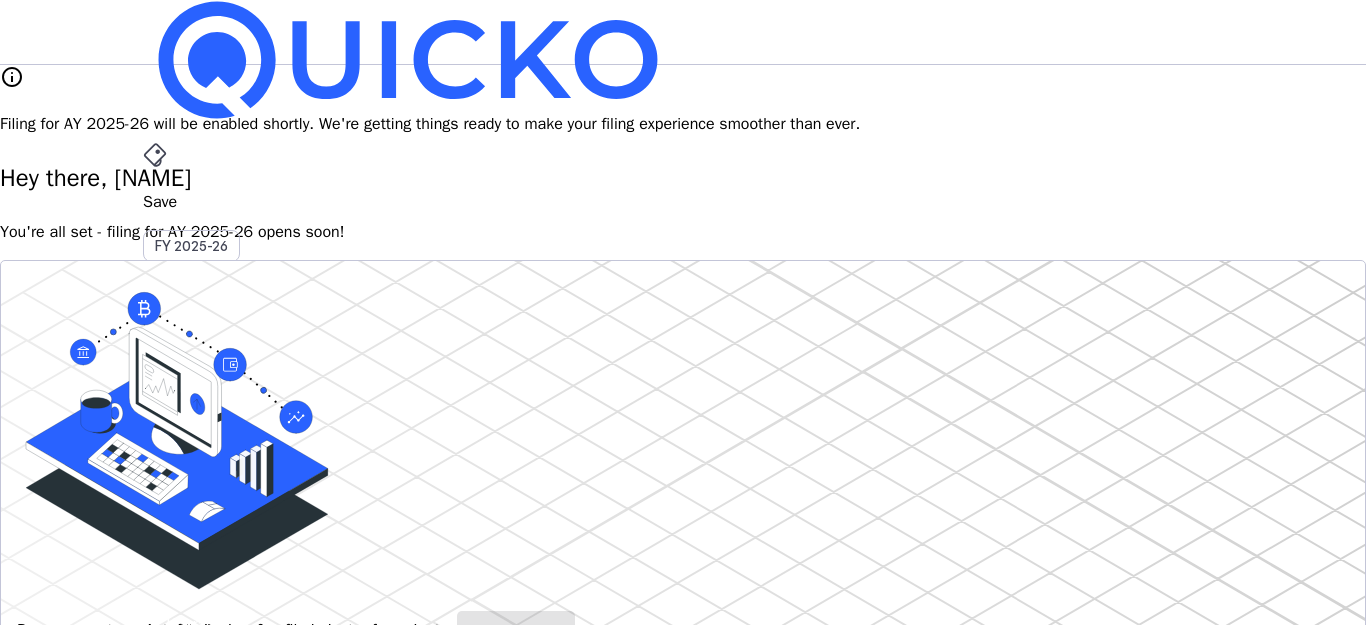 click on "AY 2025-26" at bounding box center [192, 452] 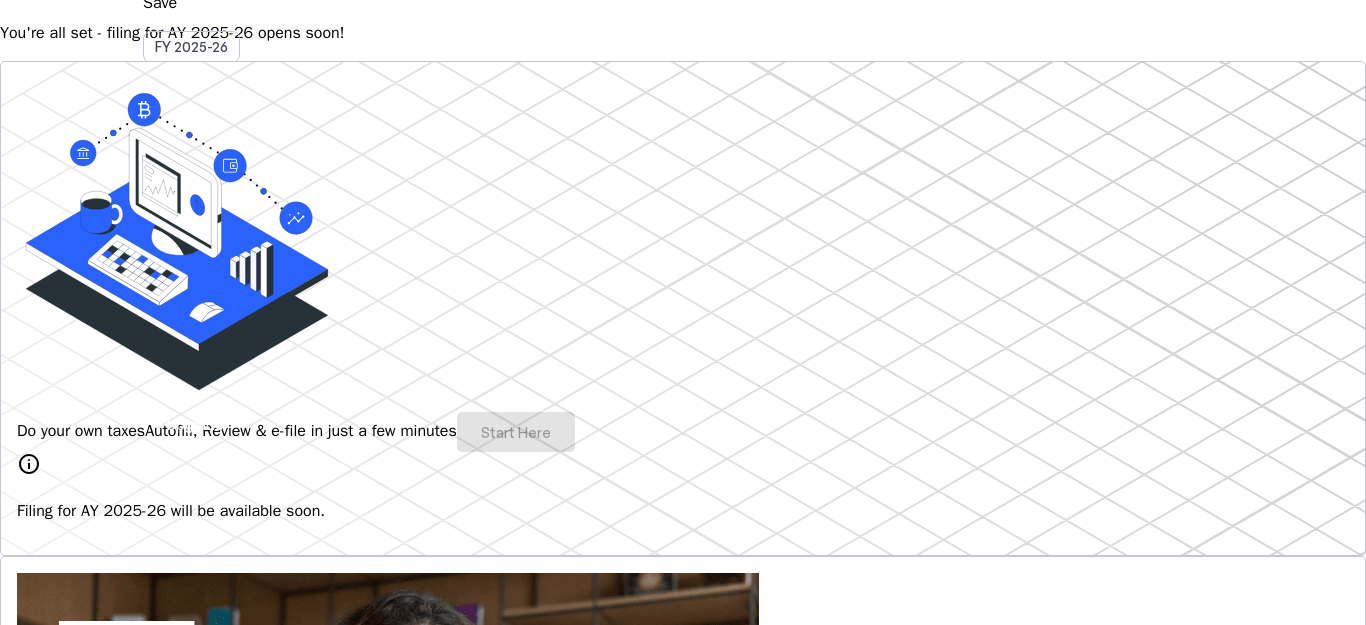 scroll, scrollTop: 200, scrollLeft: 0, axis: vertical 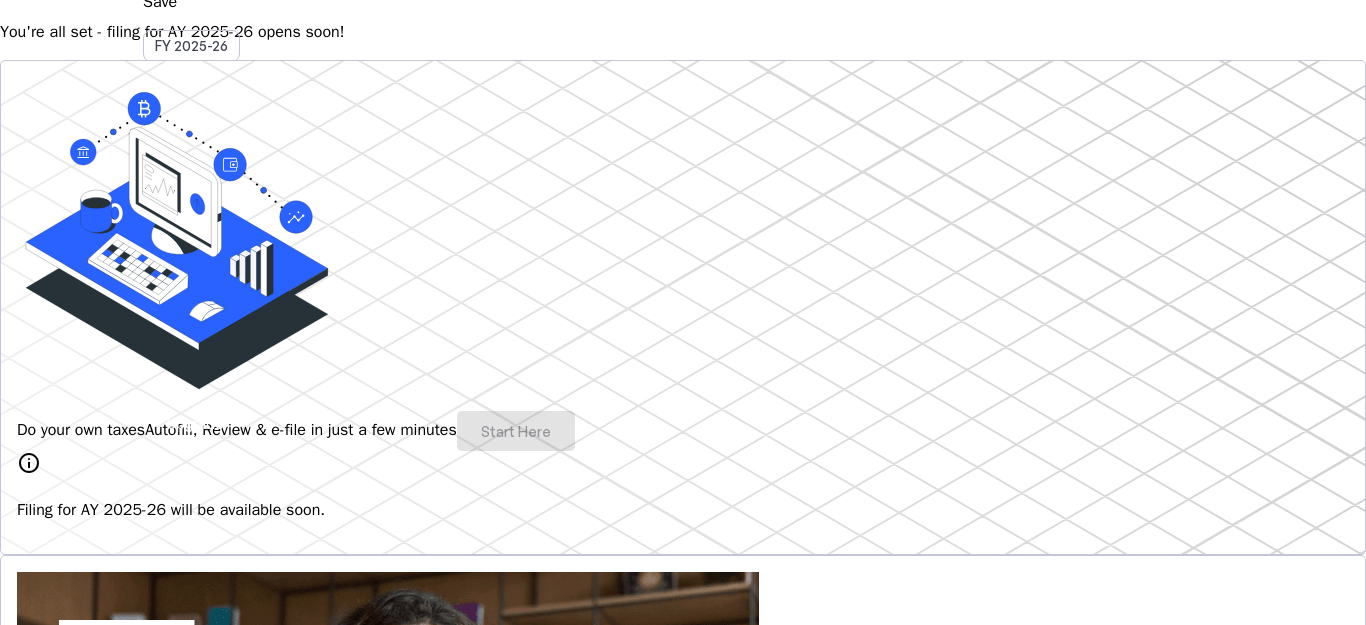 click on "Do your own taxes   Autofill, Review & e-file in just a few minutes   Start Here" at bounding box center [683, 431] 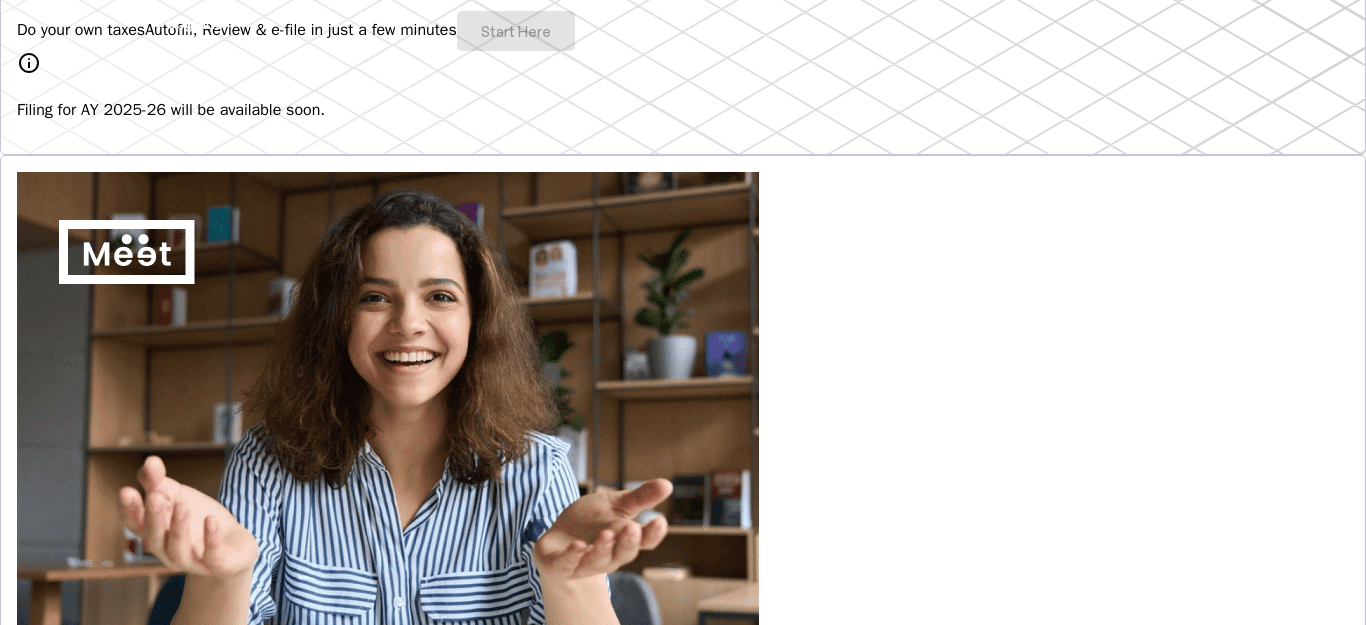 scroll, scrollTop: 0, scrollLeft: 0, axis: both 